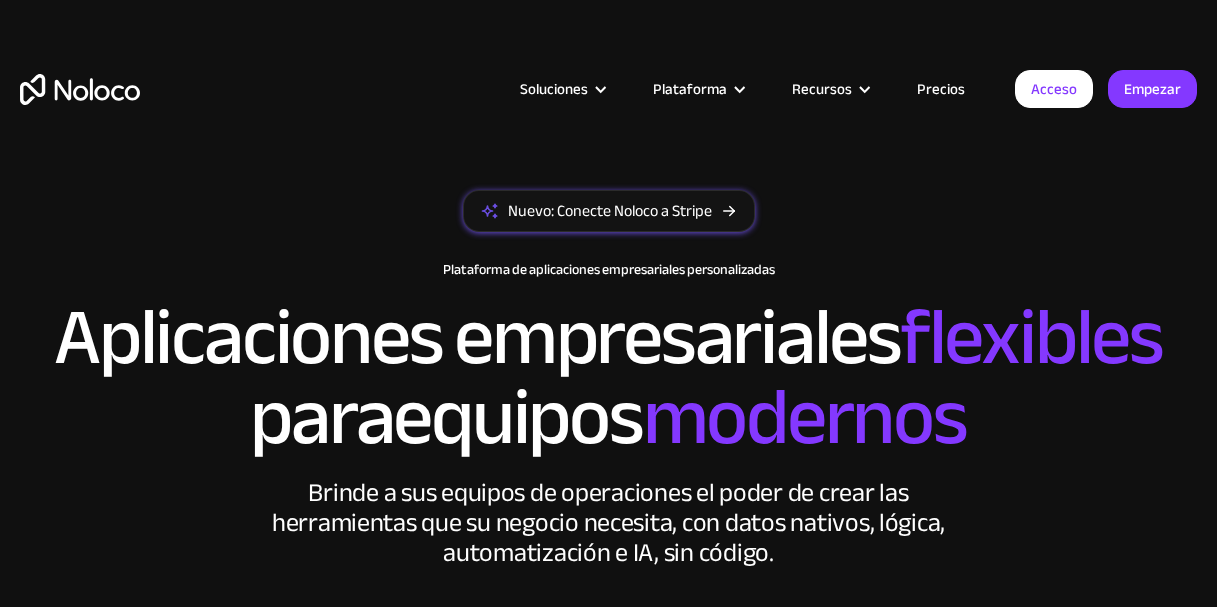 scroll, scrollTop: 0, scrollLeft: 0, axis: both 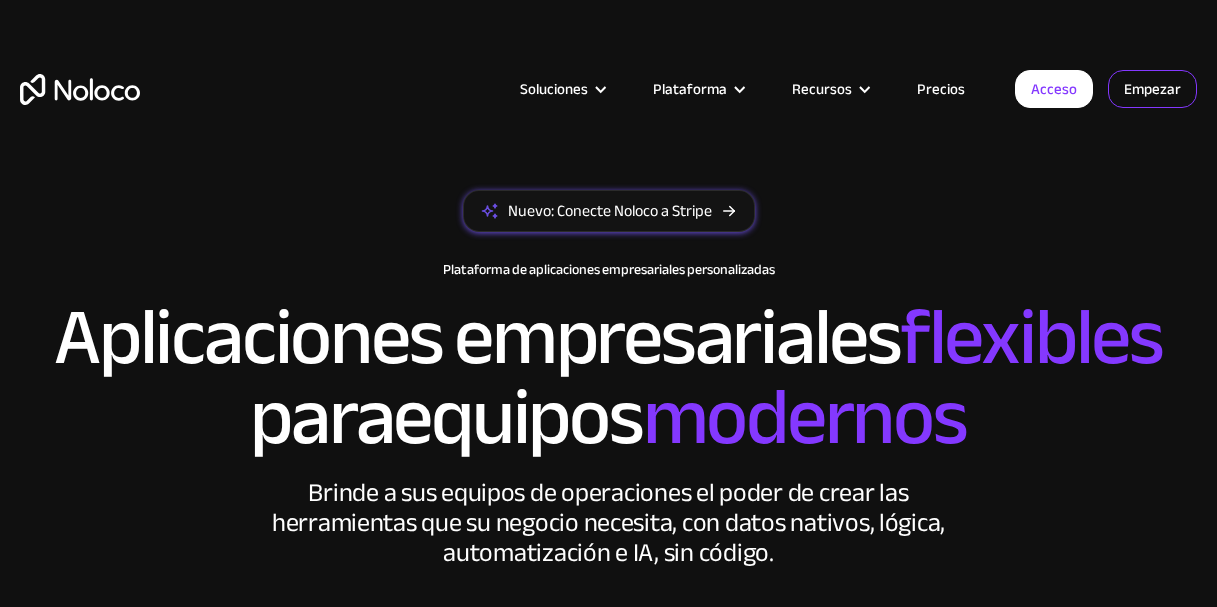 click on "Empezar" at bounding box center [0, 0] 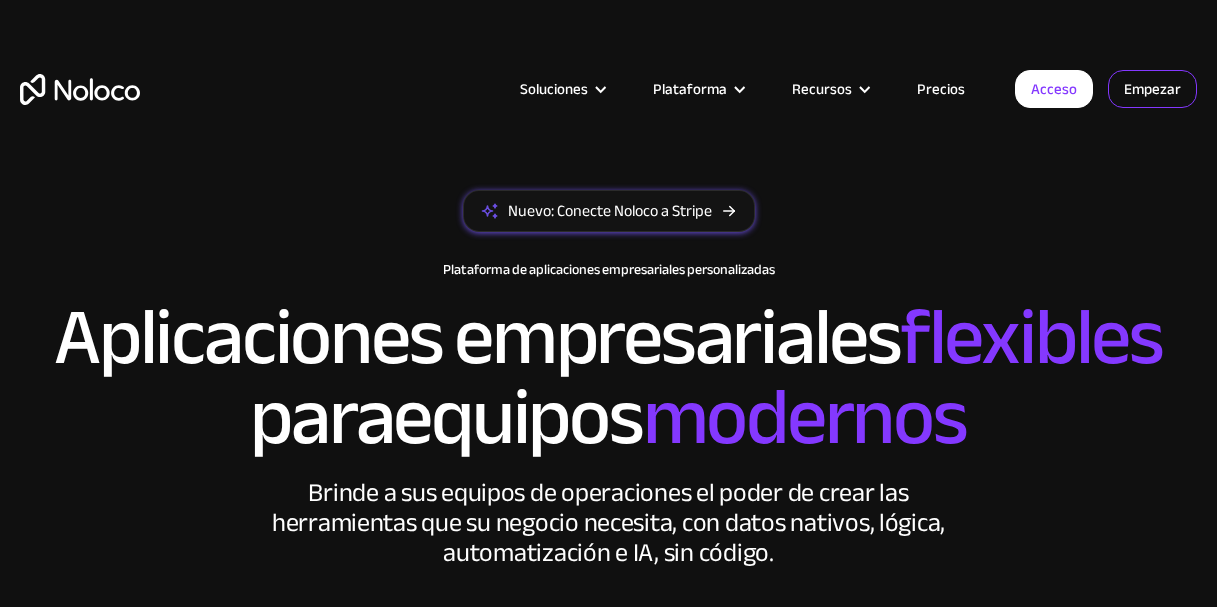 click on "Empezar" at bounding box center [1152, 89] 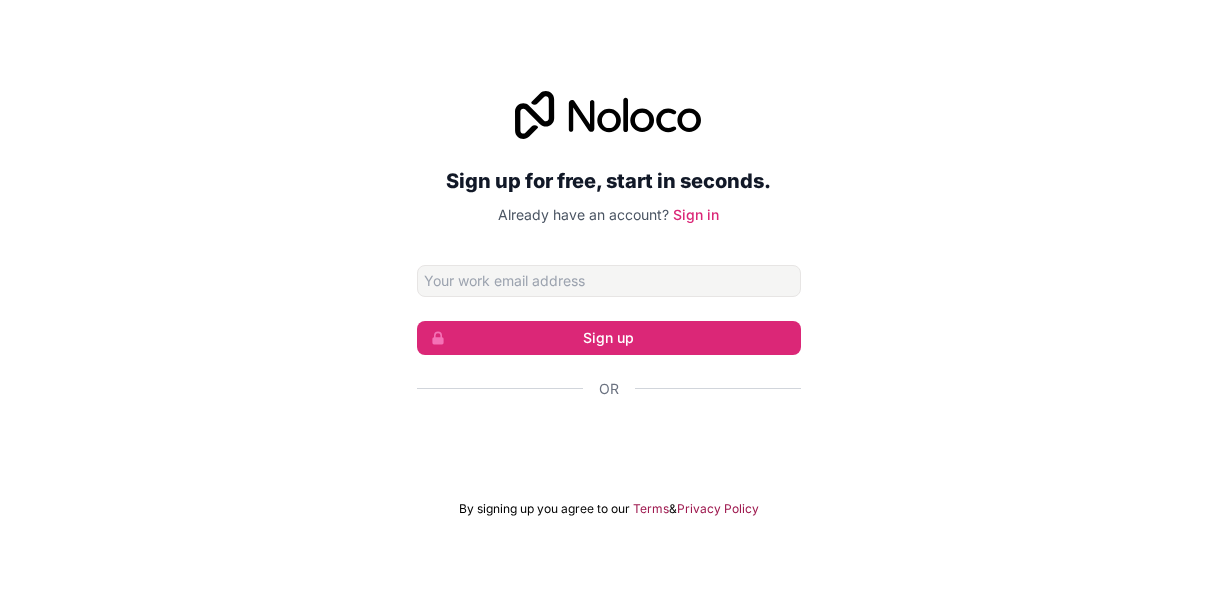 scroll, scrollTop: 0, scrollLeft: 0, axis: both 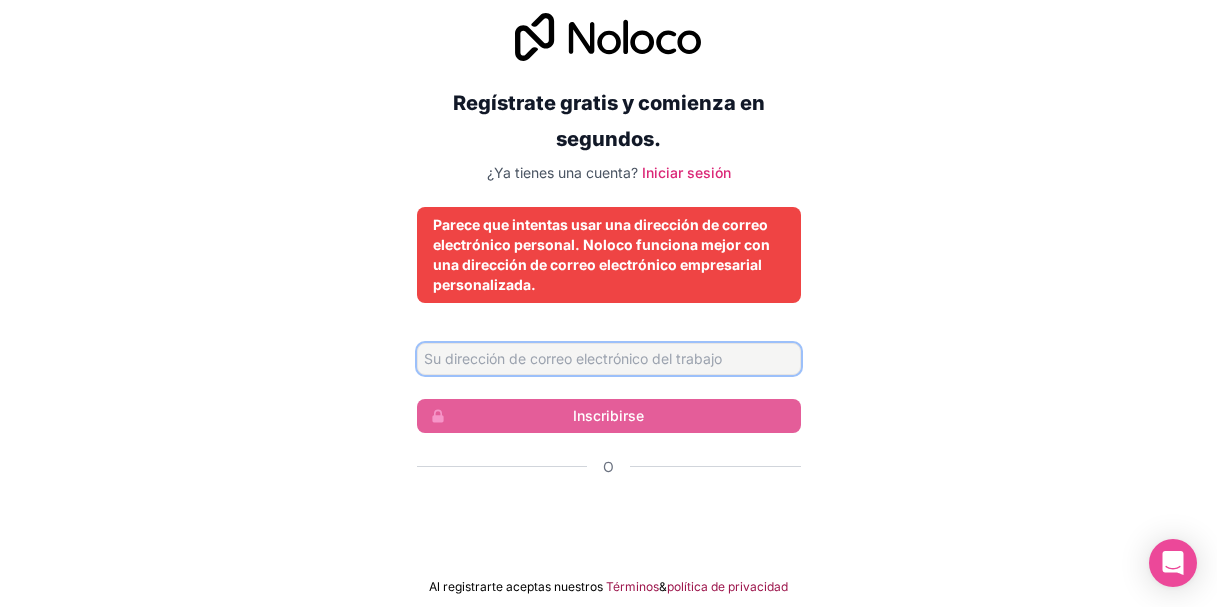 click at bounding box center [609, 359] 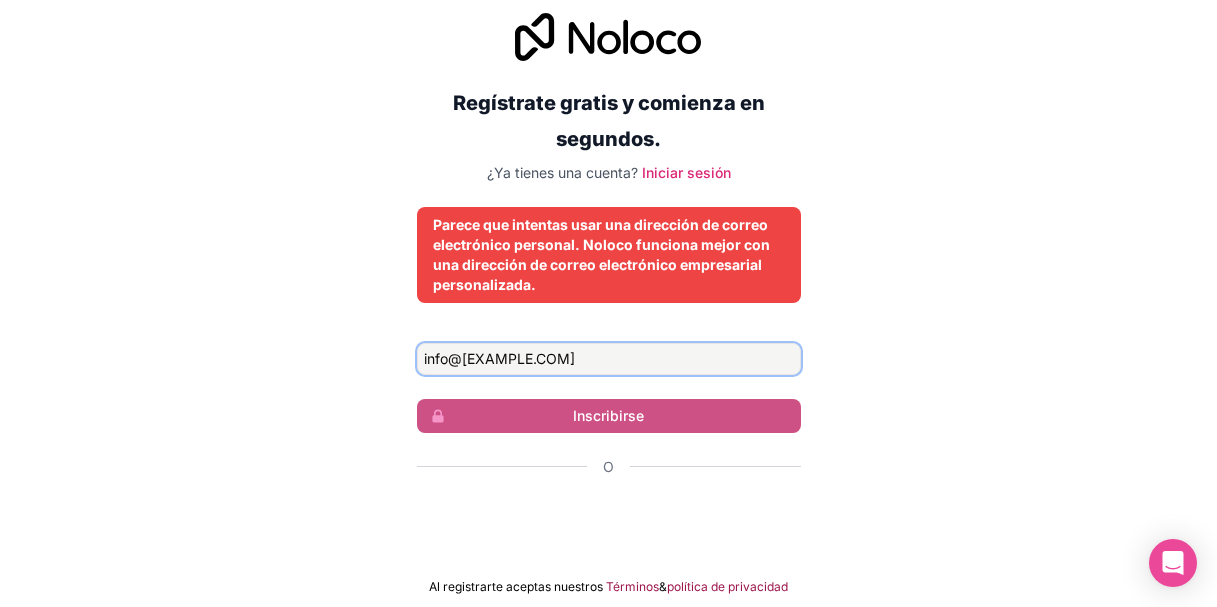 type on "info@[EXAMPLE.COM]" 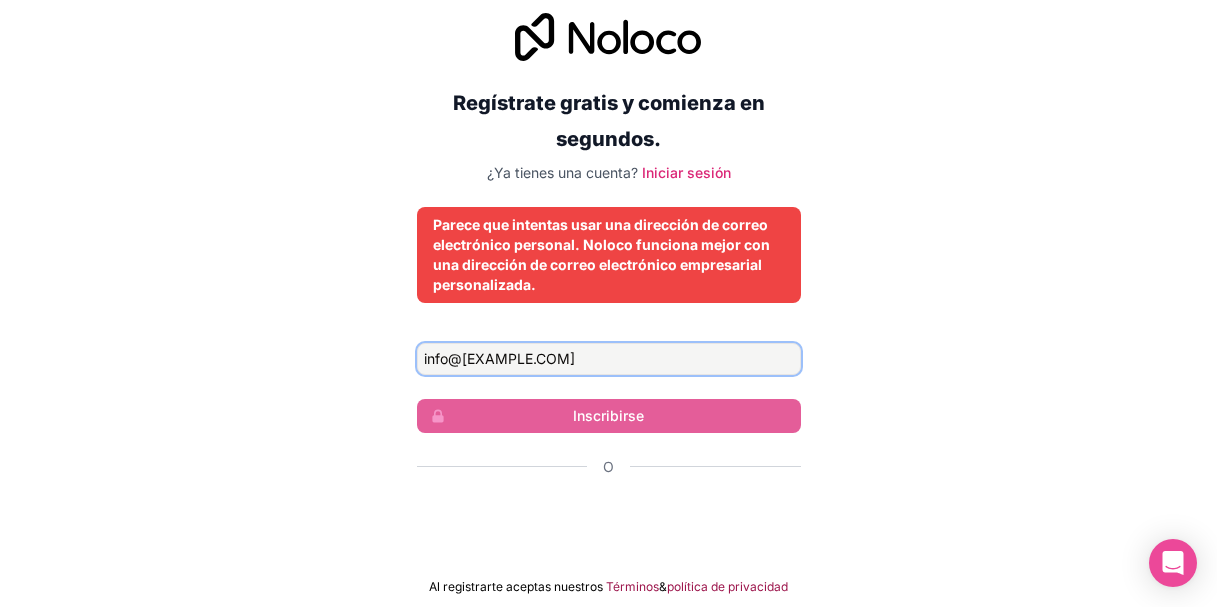 click on "info@[EXAMPLE.COM]" at bounding box center (609, 359) 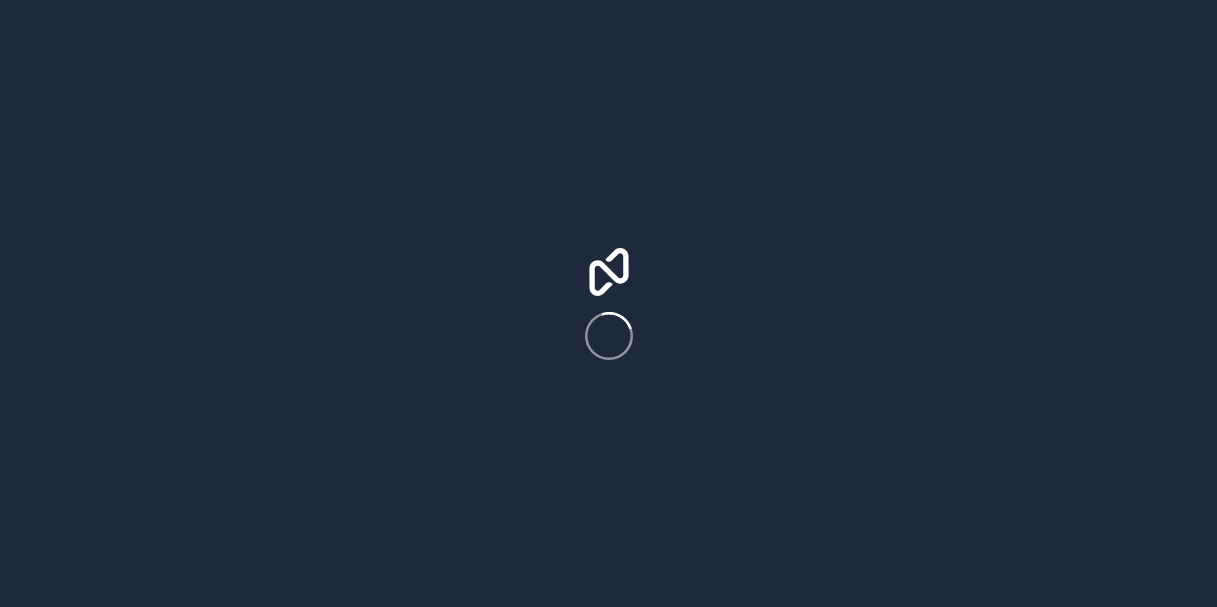 scroll, scrollTop: 0, scrollLeft: 0, axis: both 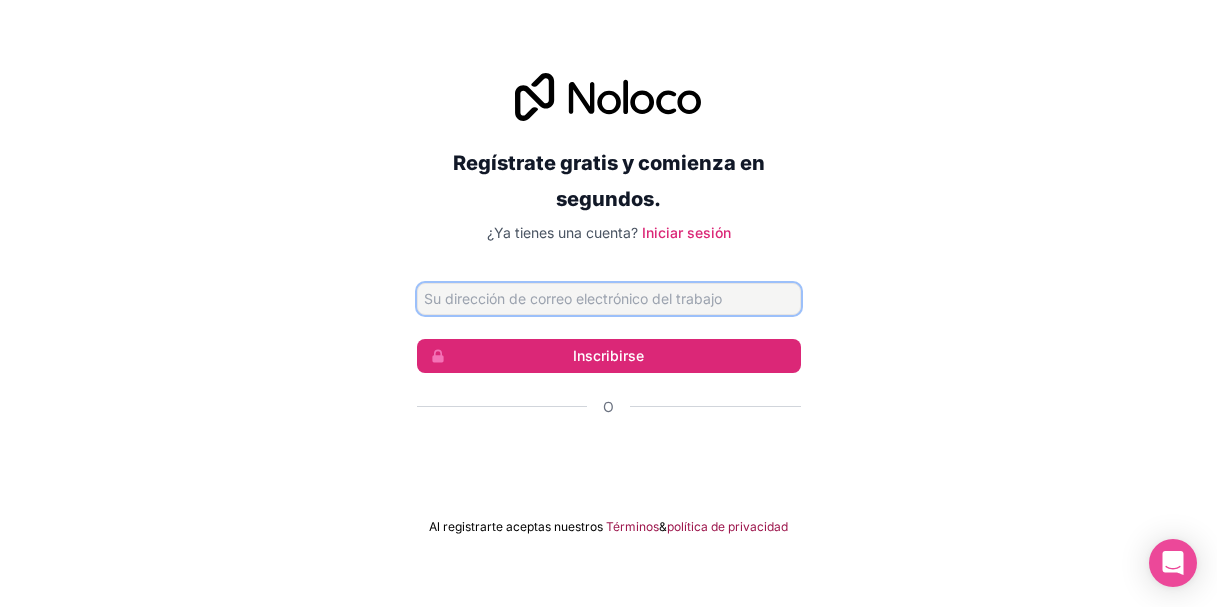 click at bounding box center (609, 299) 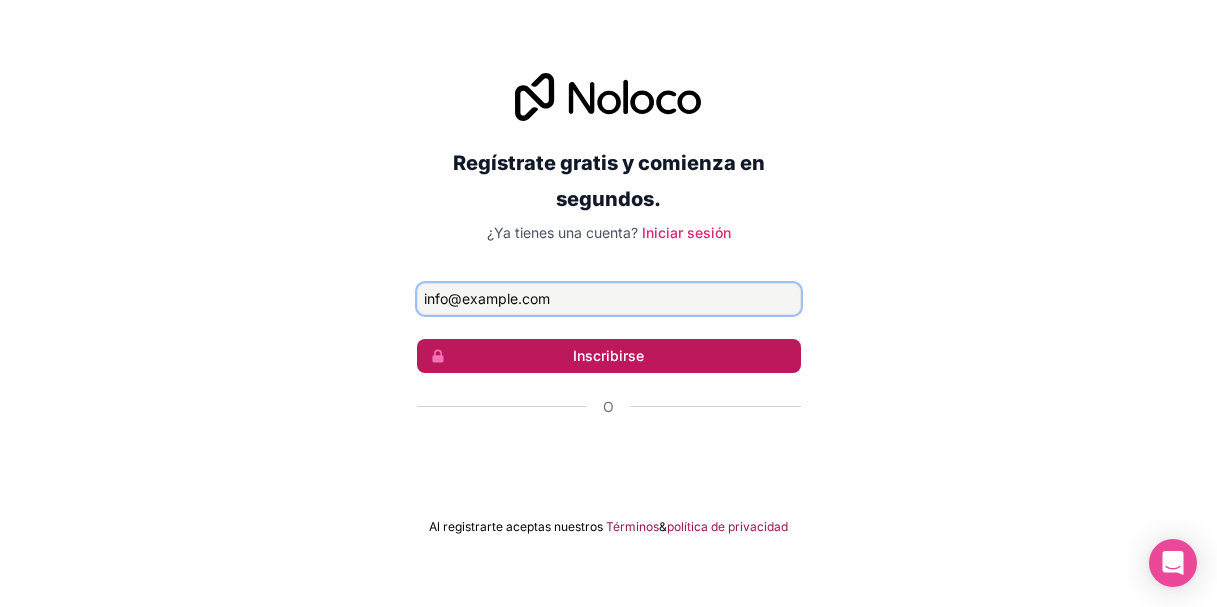 type on "info@ccp.lat" 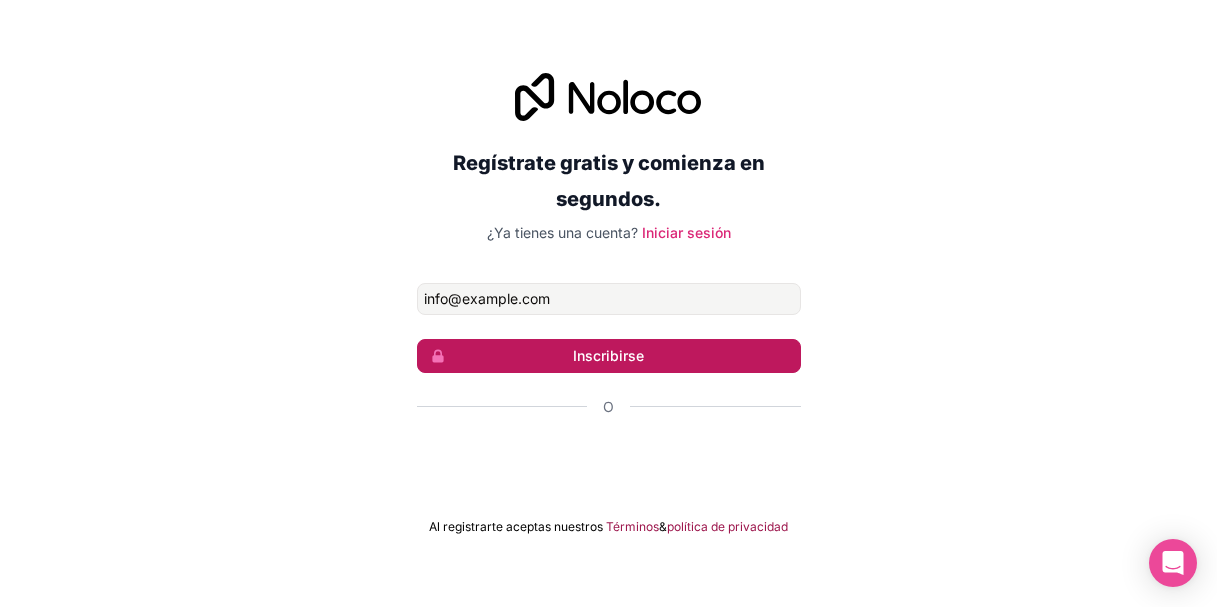 click on "Inscribirse" at bounding box center (608, 355) 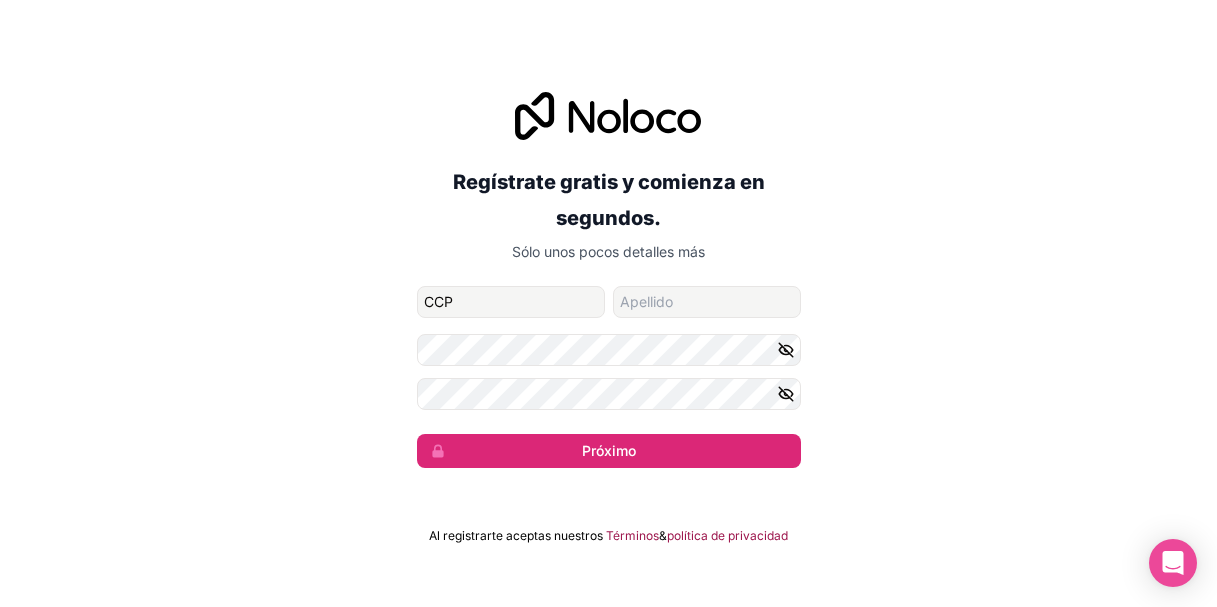 type on "CCP" 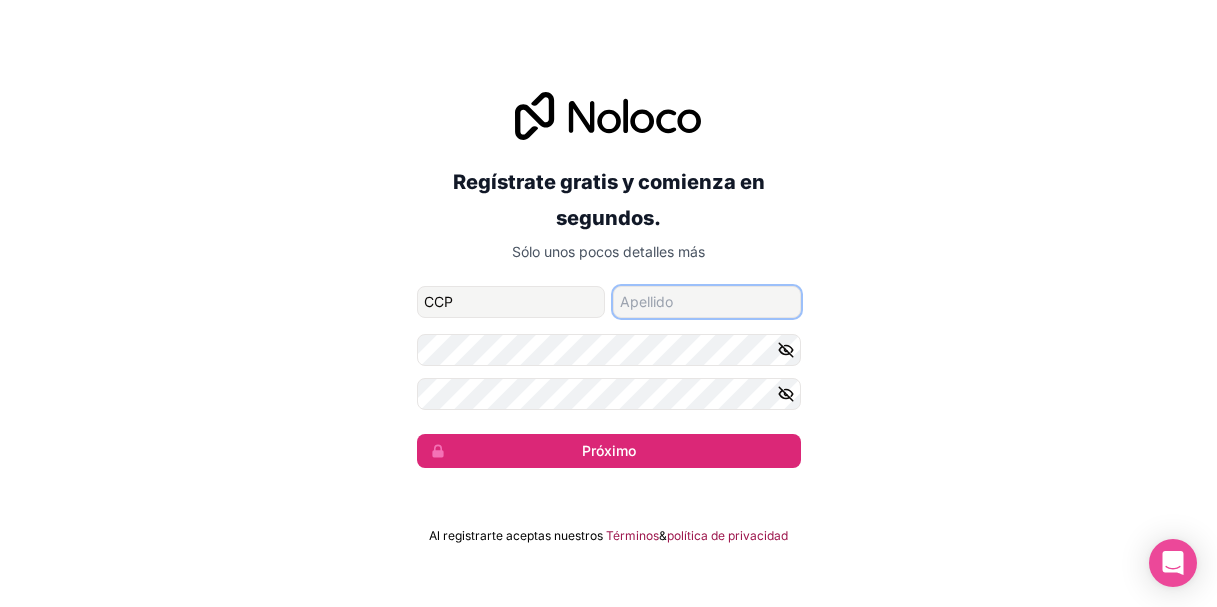 click at bounding box center (707, 302) 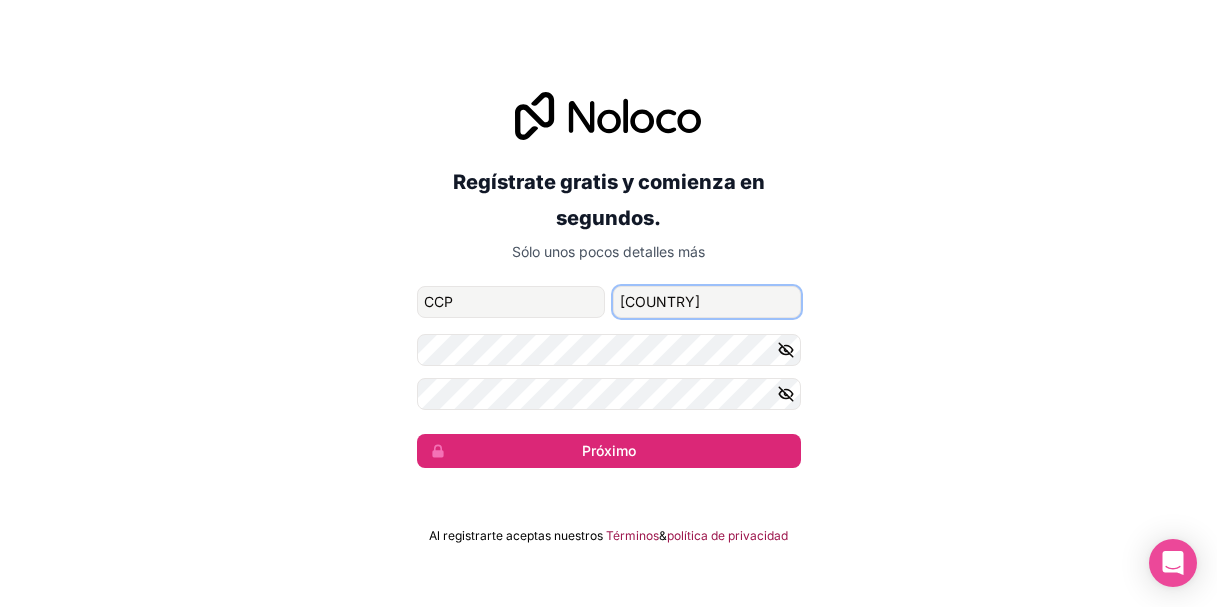 type on "Ecuador" 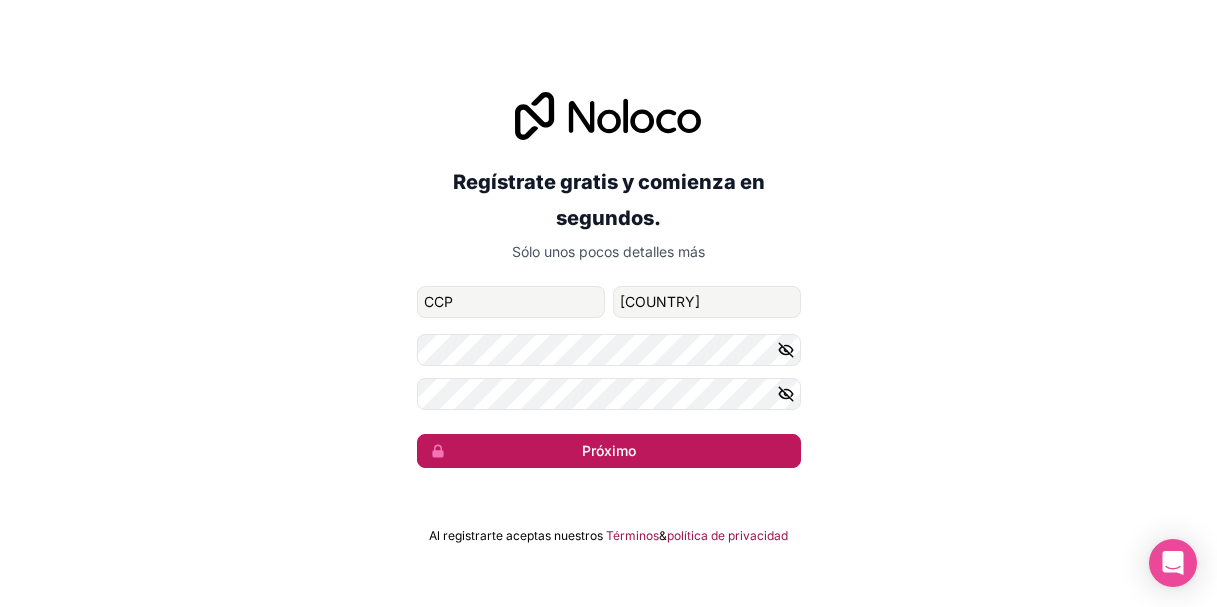 click on "Próximo" at bounding box center [609, 451] 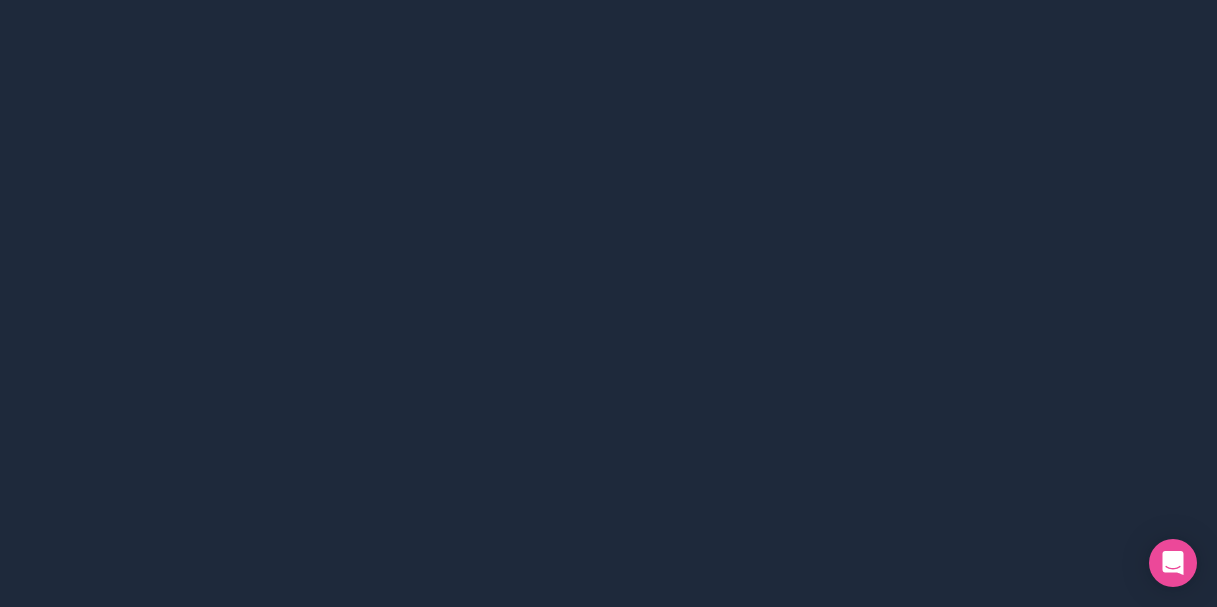 scroll, scrollTop: 0, scrollLeft: 0, axis: both 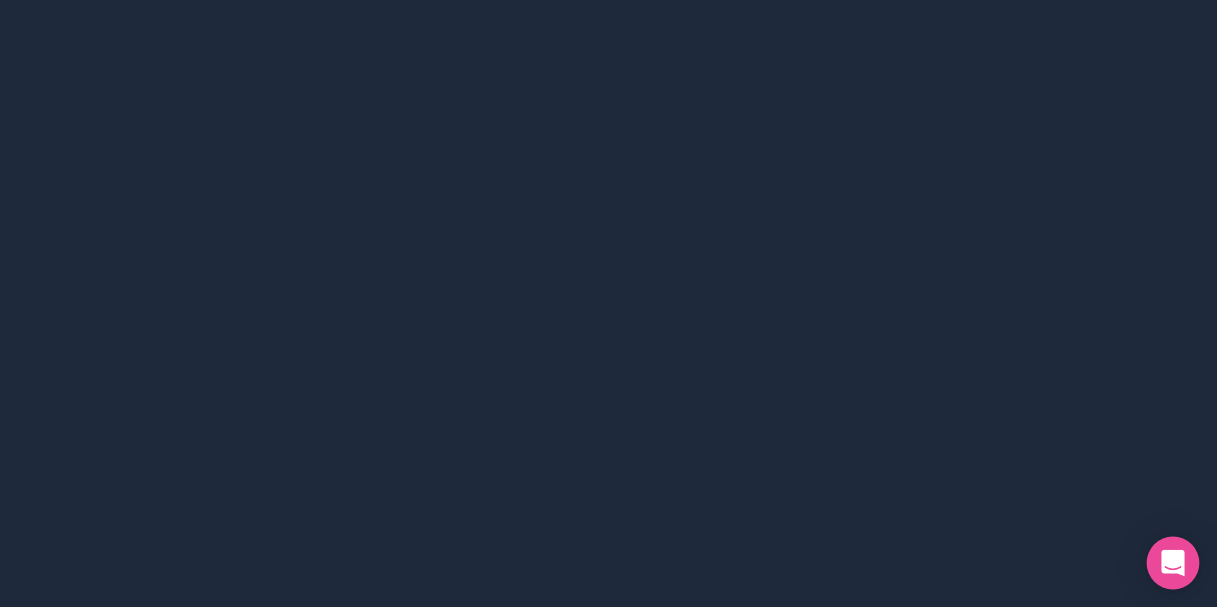 click 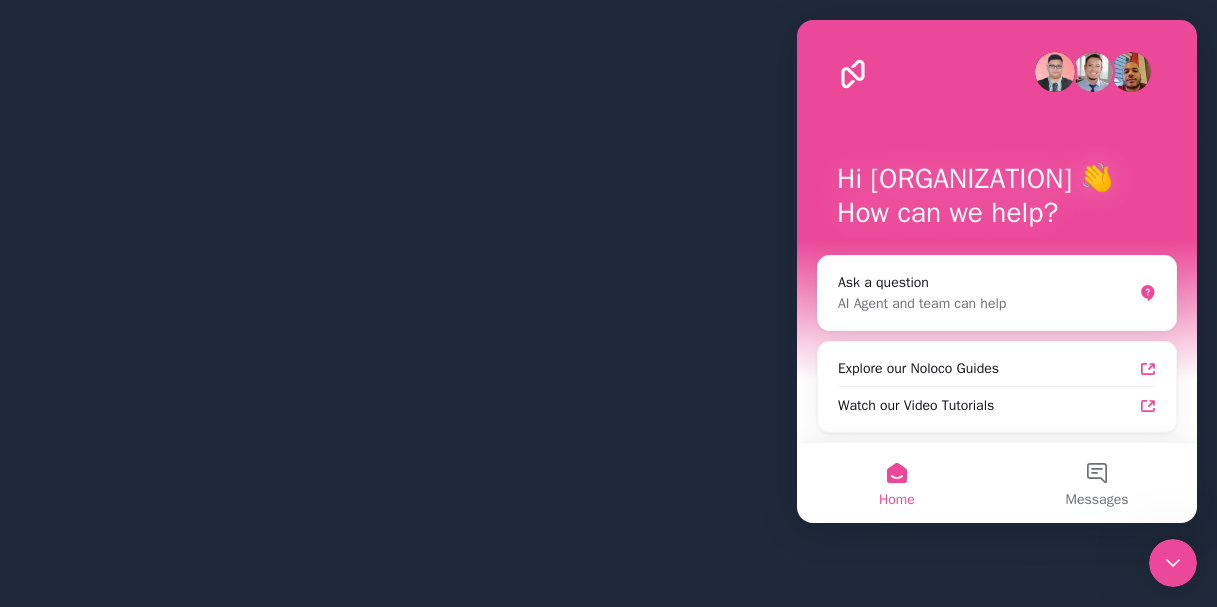 scroll, scrollTop: 0, scrollLeft: 0, axis: both 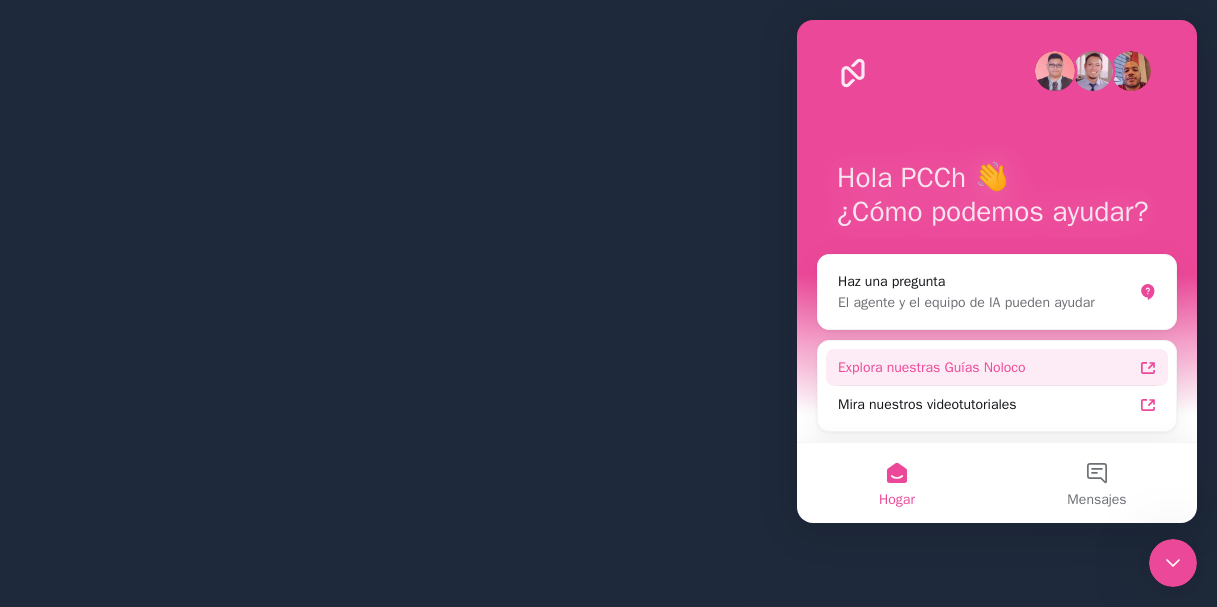 click 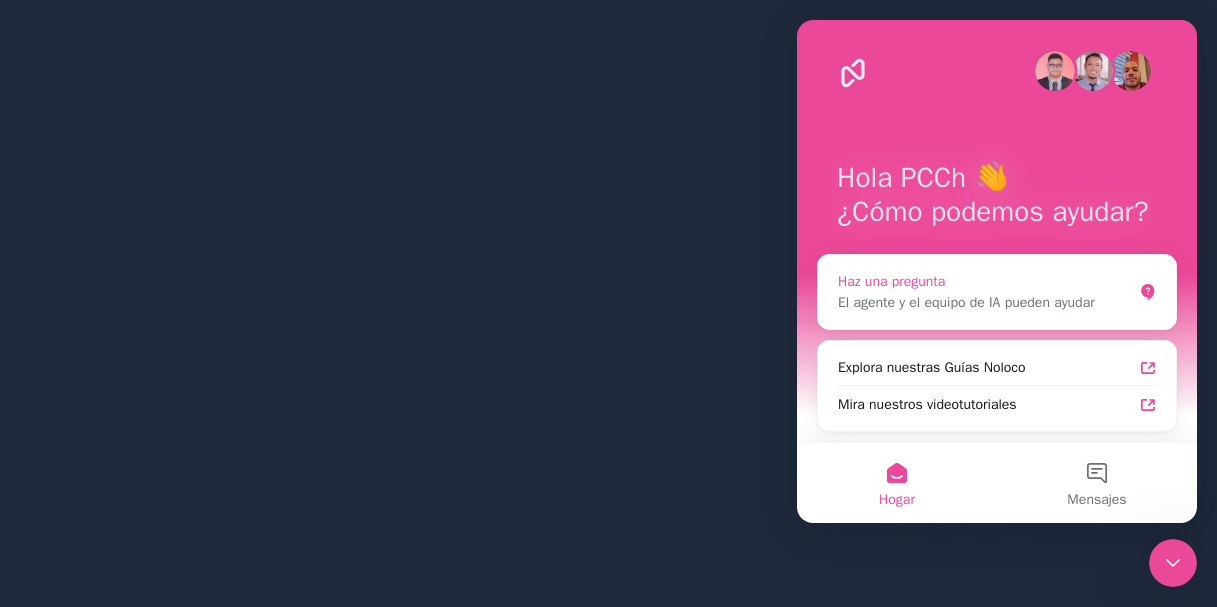 click on "Haz una pregunta" at bounding box center [985, 281] 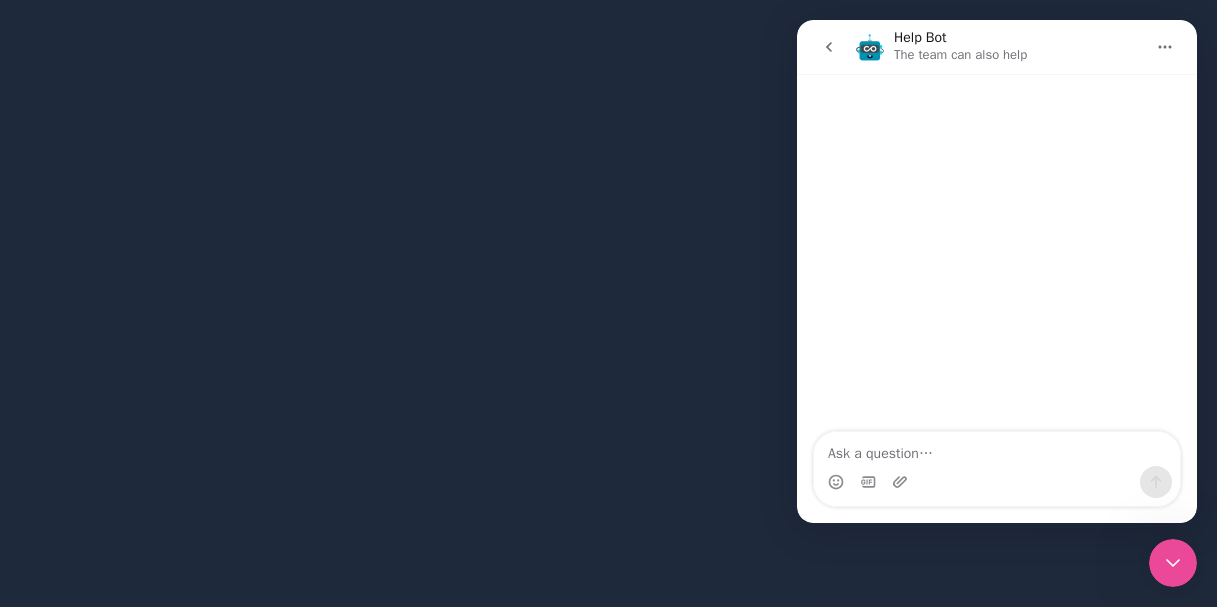 scroll, scrollTop: 0, scrollLeft: 0, axis: both 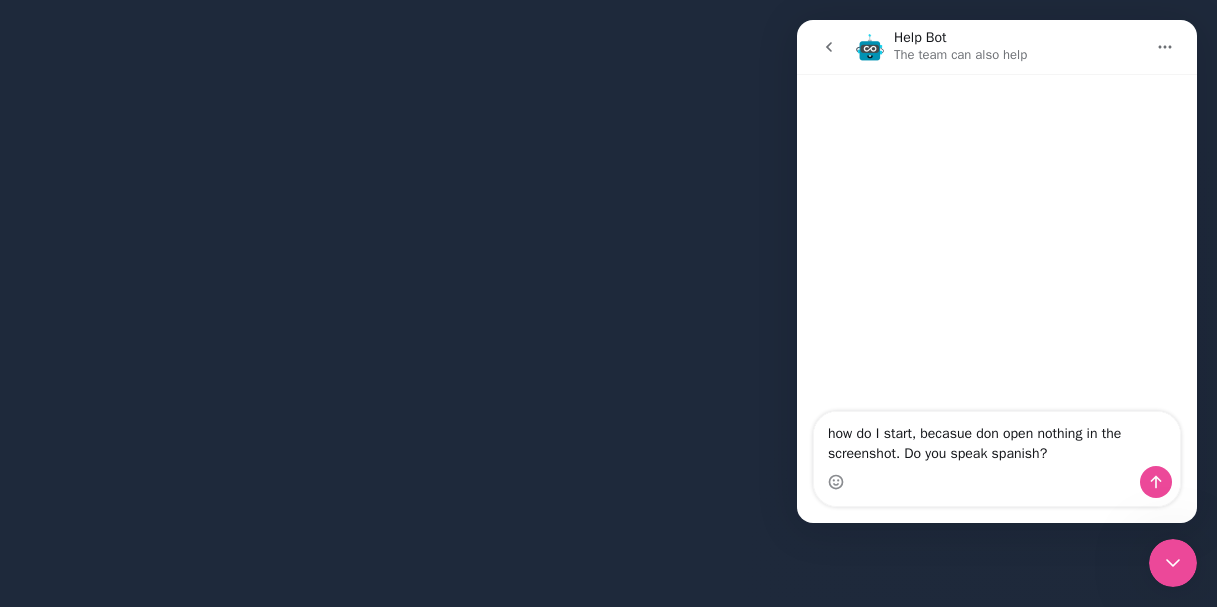 type on "how do I start, becasue don open nothing in the screenshot. Do you speak spanish?" 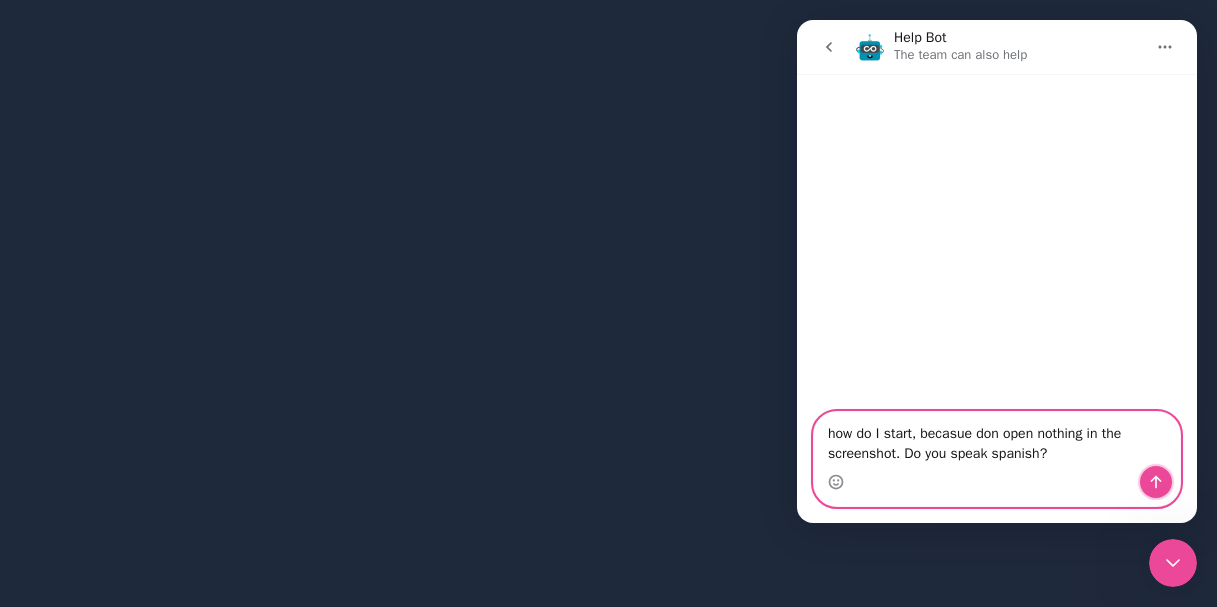 click at bounding box center (1156, 482) 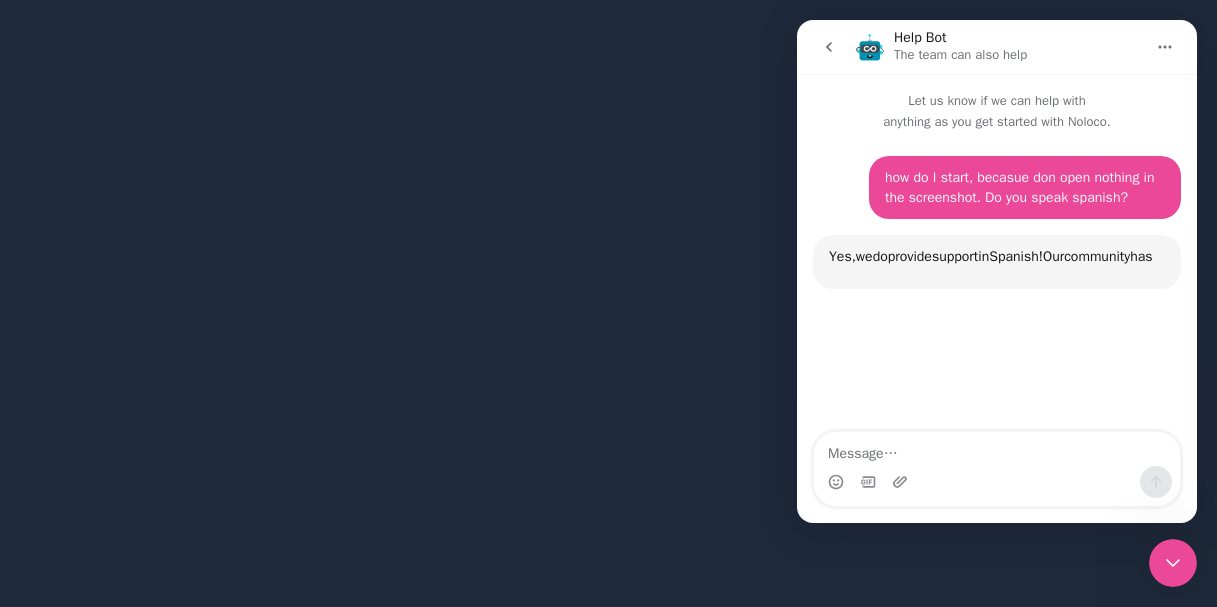 scroll, scrollTop: 3, scrollLeft: 0, axis: vertical 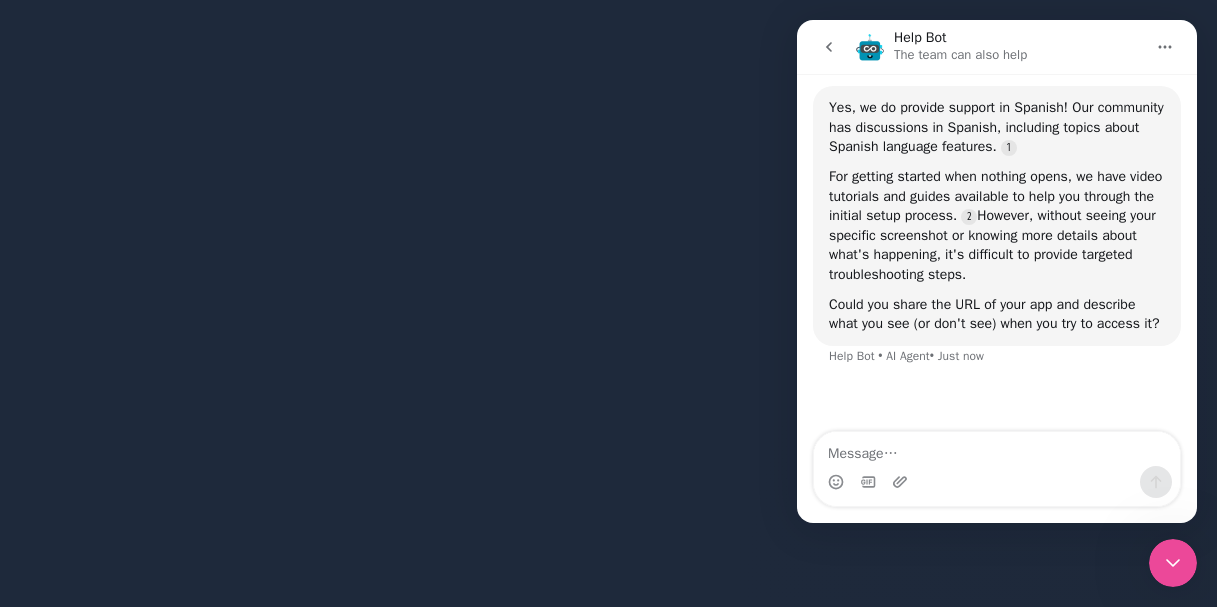 click at bounding box center (608, 303) 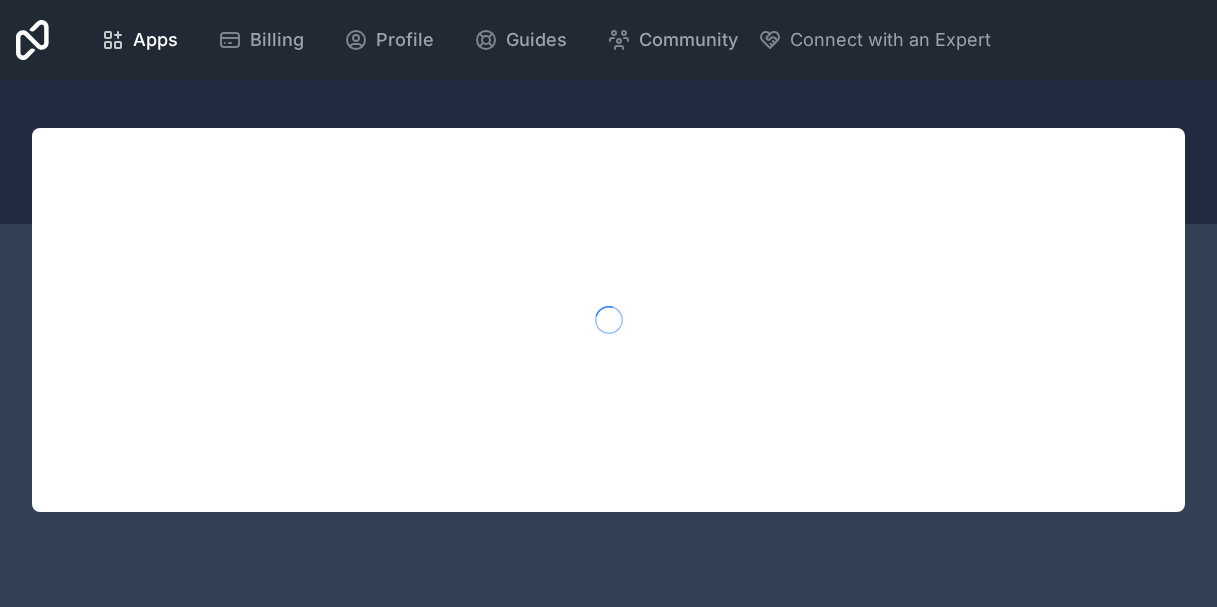 scroll, scrollTop: 0, scrollLeft: 0, axis: both 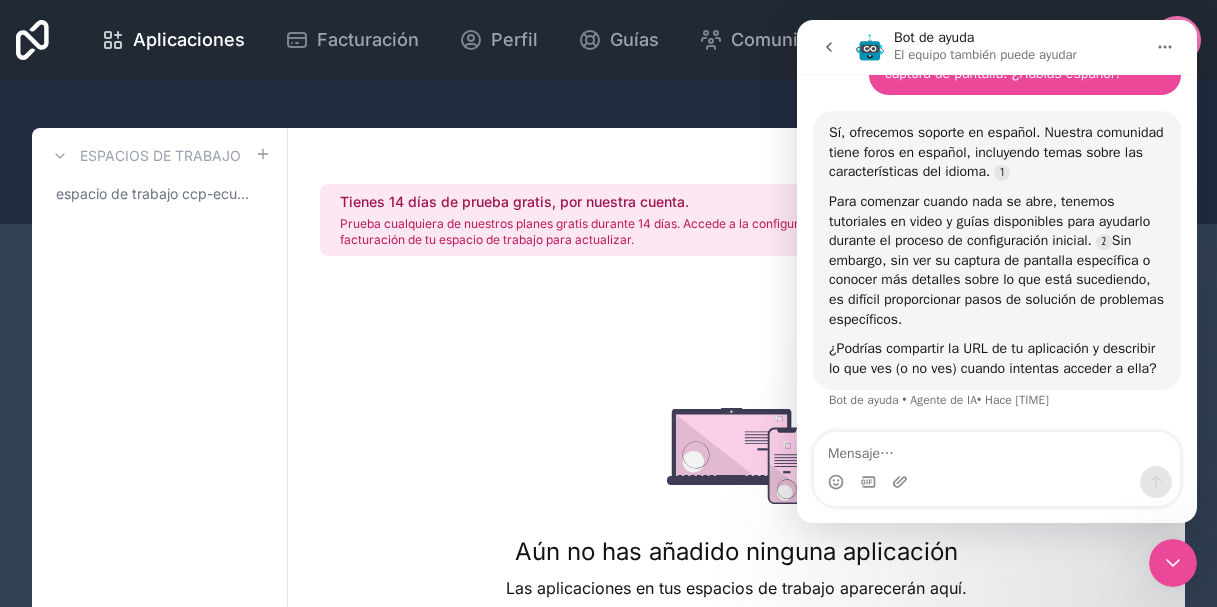 click on "Aún no has añadido ninguna aplicación Las aplicaciones en tus espacios de trabajo aparecerán aquí. Crear una aplicación" at bounding box center [736, 535] 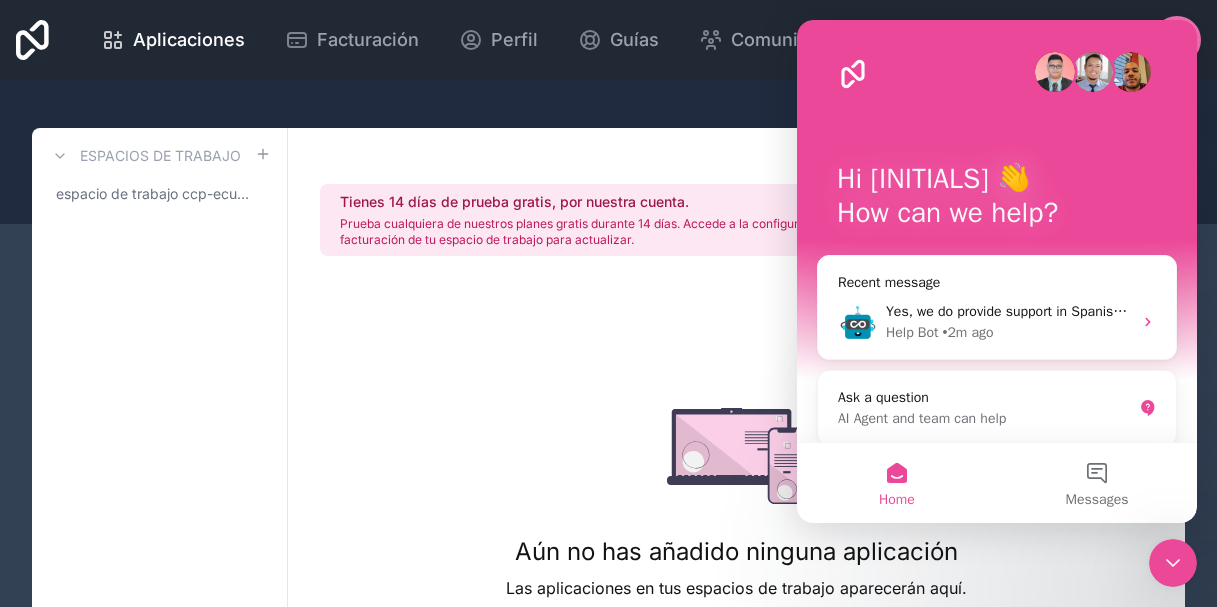 scroll, scrollTop: 0, scrollLeft: 0, axis: both 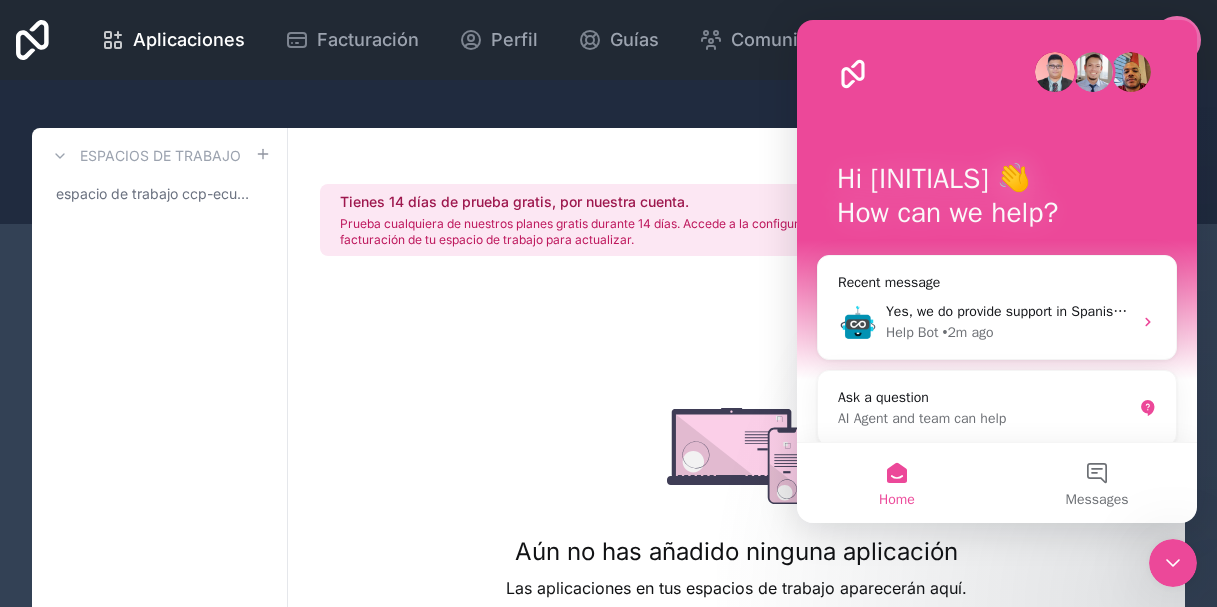 click 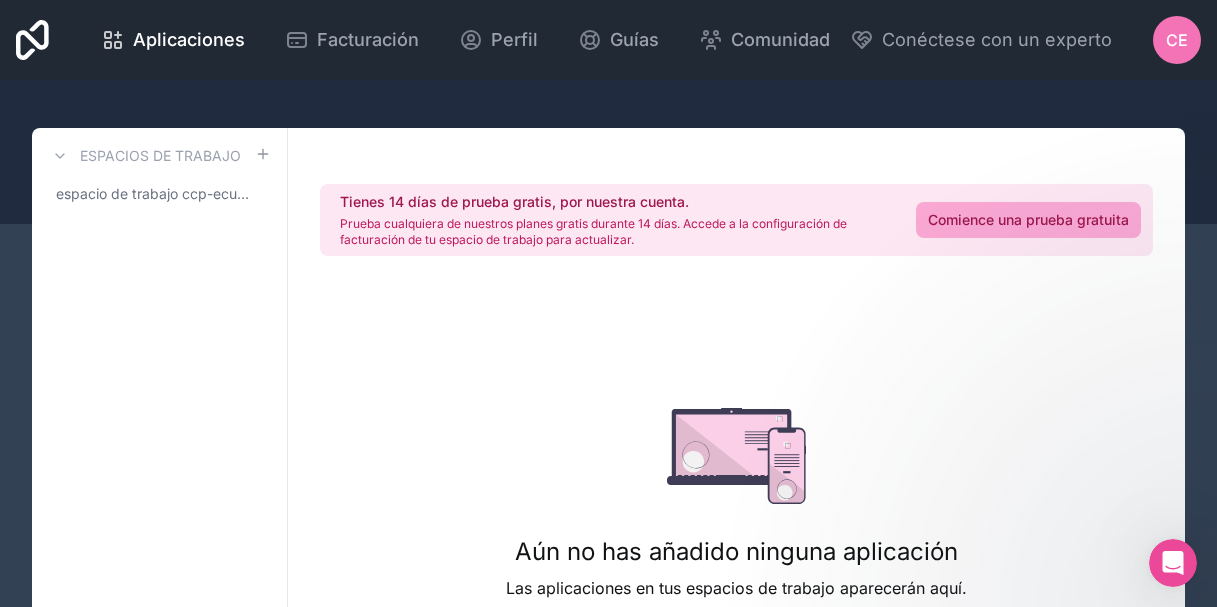 scroll, scrollTop: 0, scrollLeft: 0, axis: both 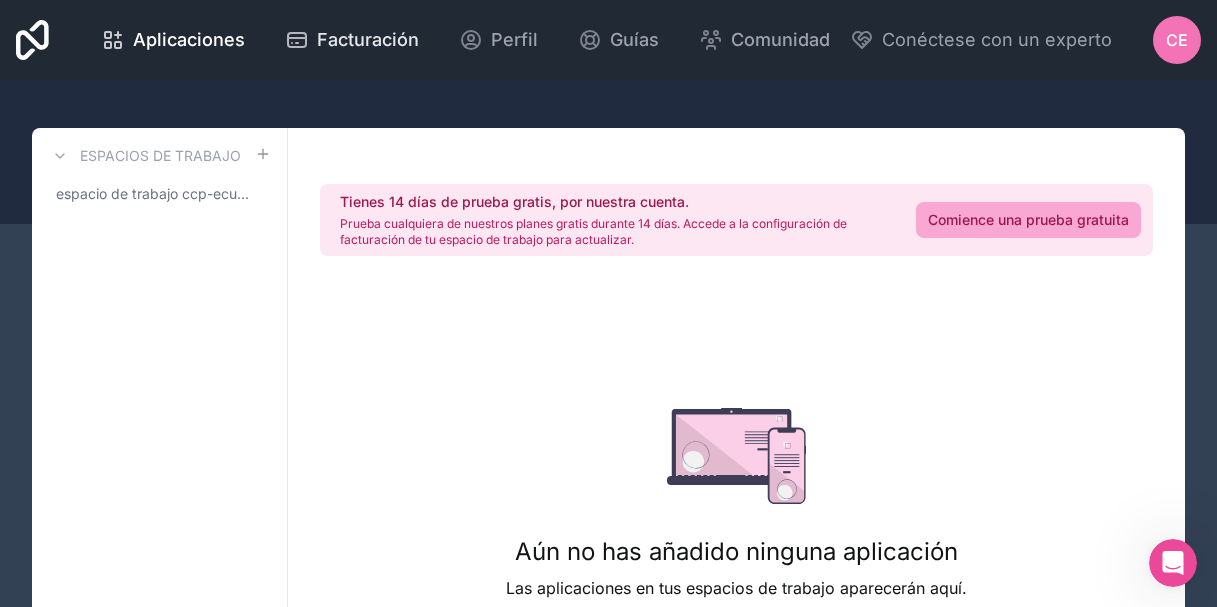 click on "Facturación" at bounding box center (368, 39) 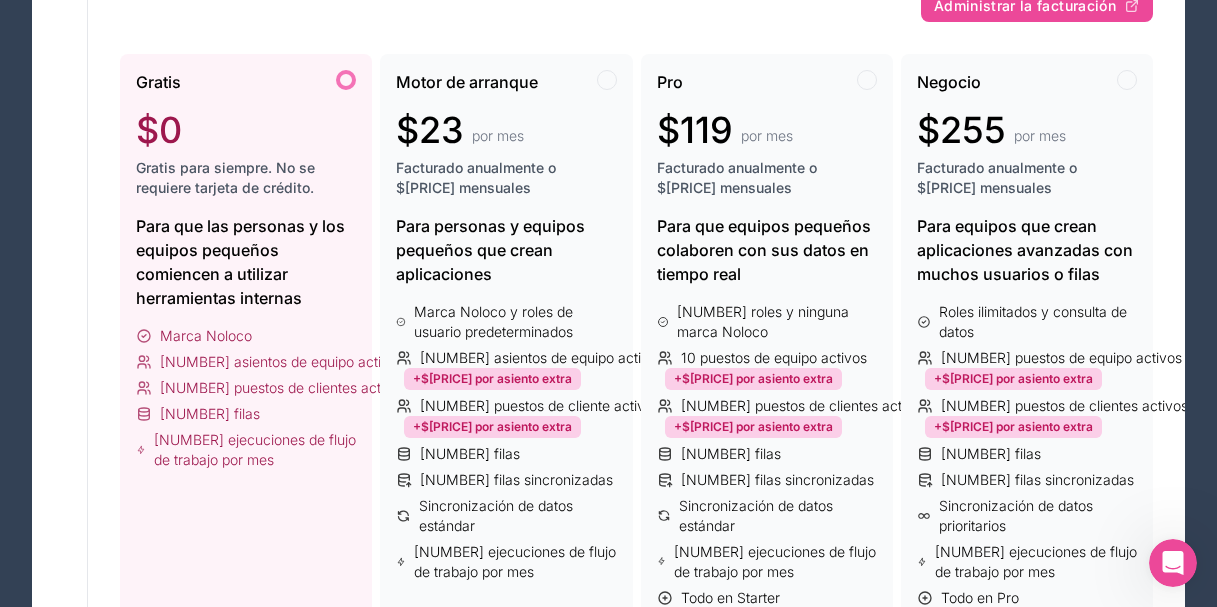 scroll, scrollTop: 320, scrollLeft: 0, axis: vertical 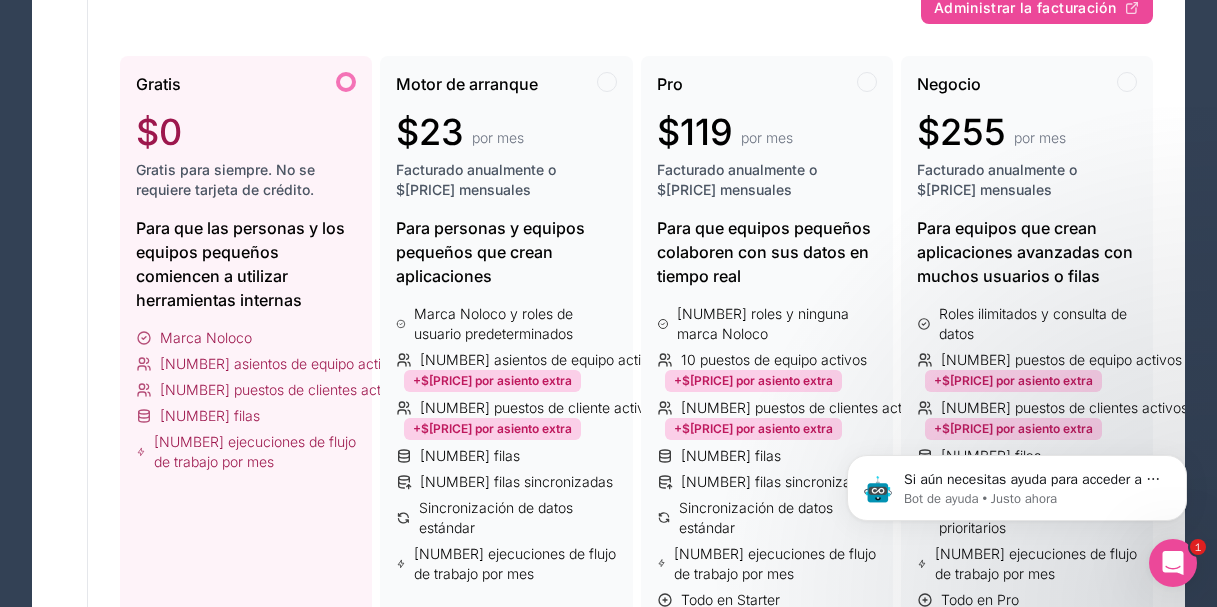 click on "Gratis para siempre. No se requiere tarjeta de crédito." at bounding box center (225, 179) 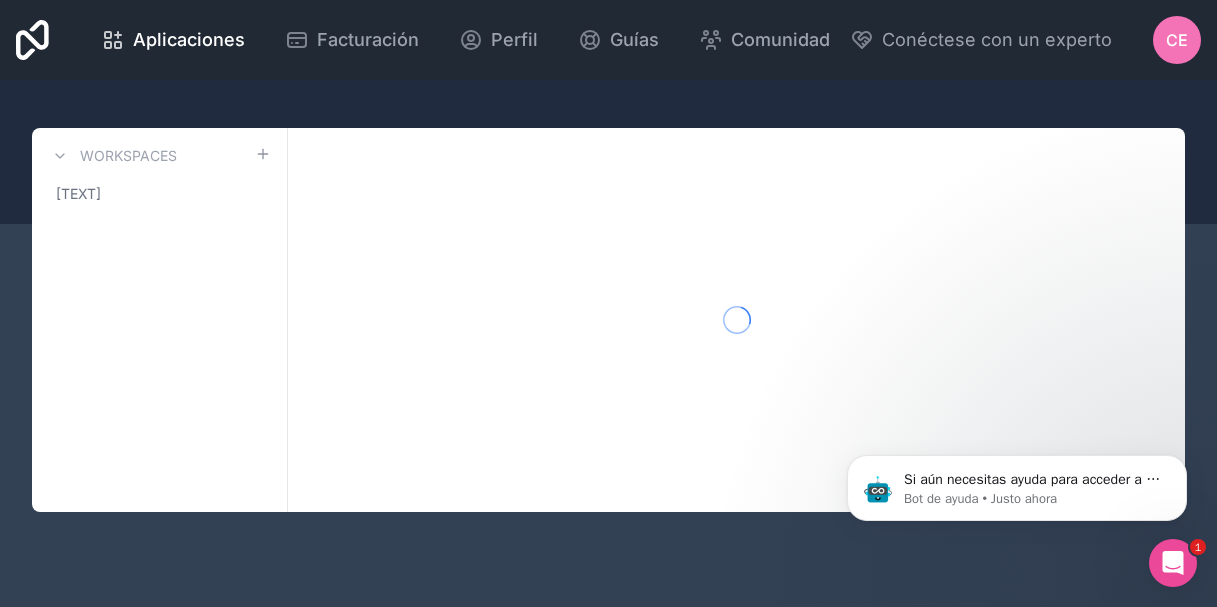 scroll, scrollTop: 0, scrollLeft: 0, axis: both 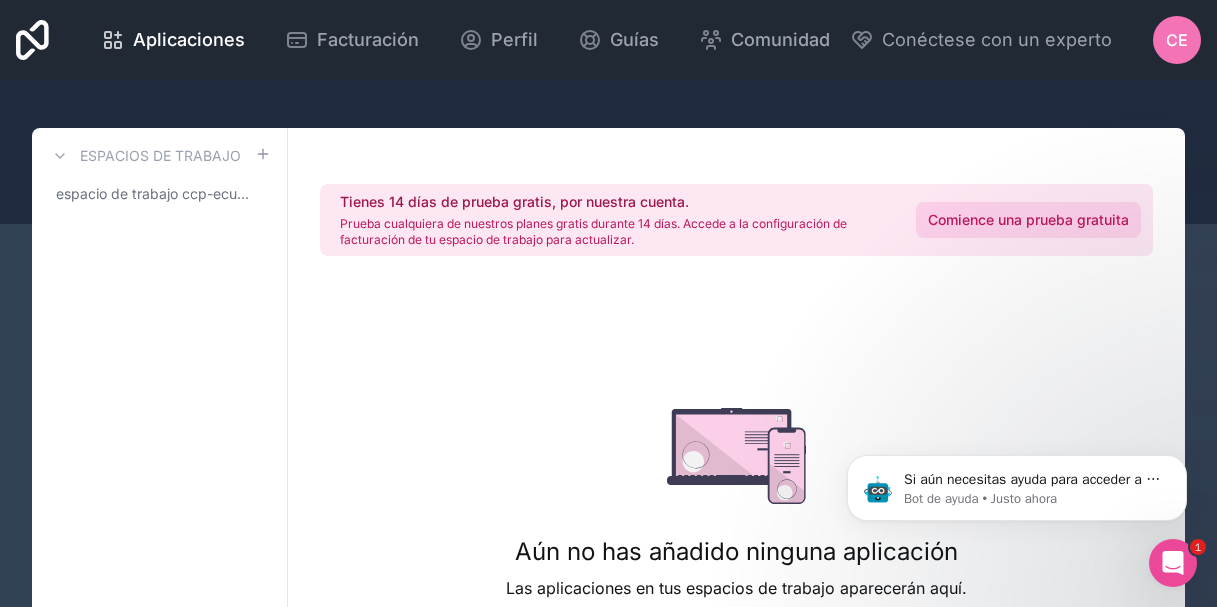 click on "Comience una prueba gratuita" at bounding box center (1028, 219) 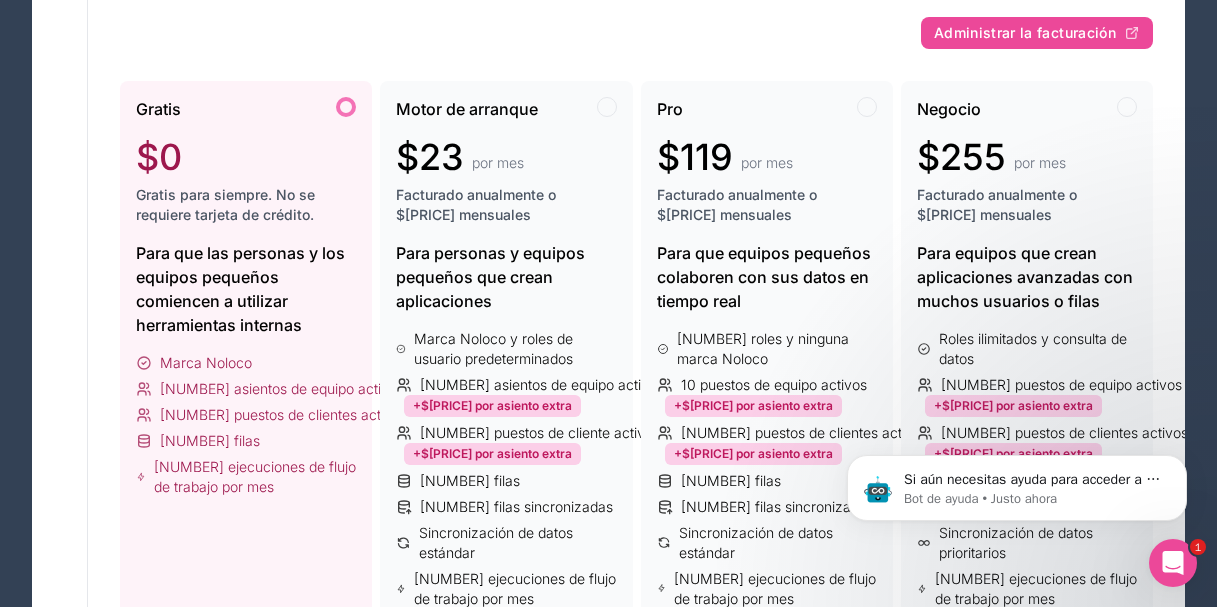 scroll, scrollTop: 0, scrollLeft: 0, axis: both 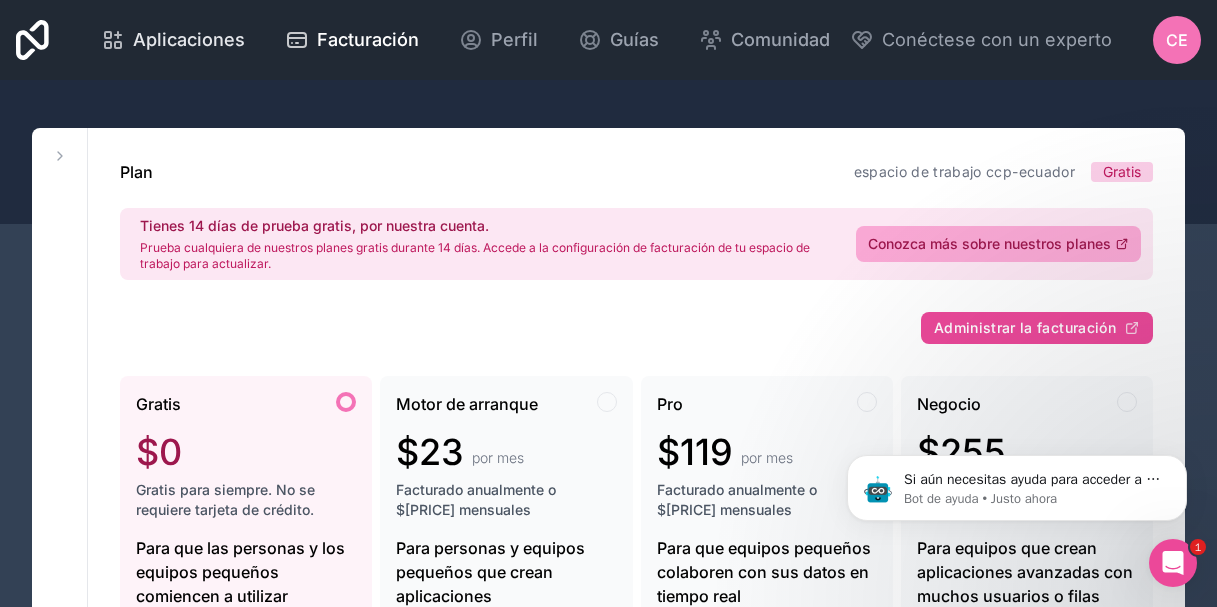 click on "Aplicaciones" at bounding box center (189, 39) 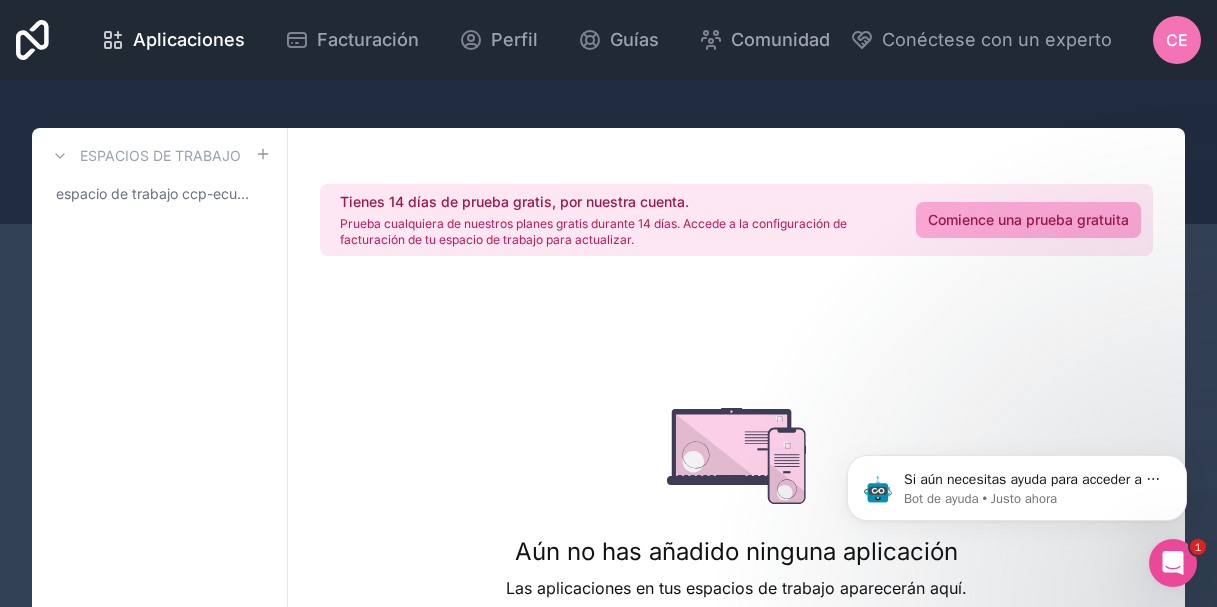click on "Espacios de trabajo" at bounding box center [160, 155] 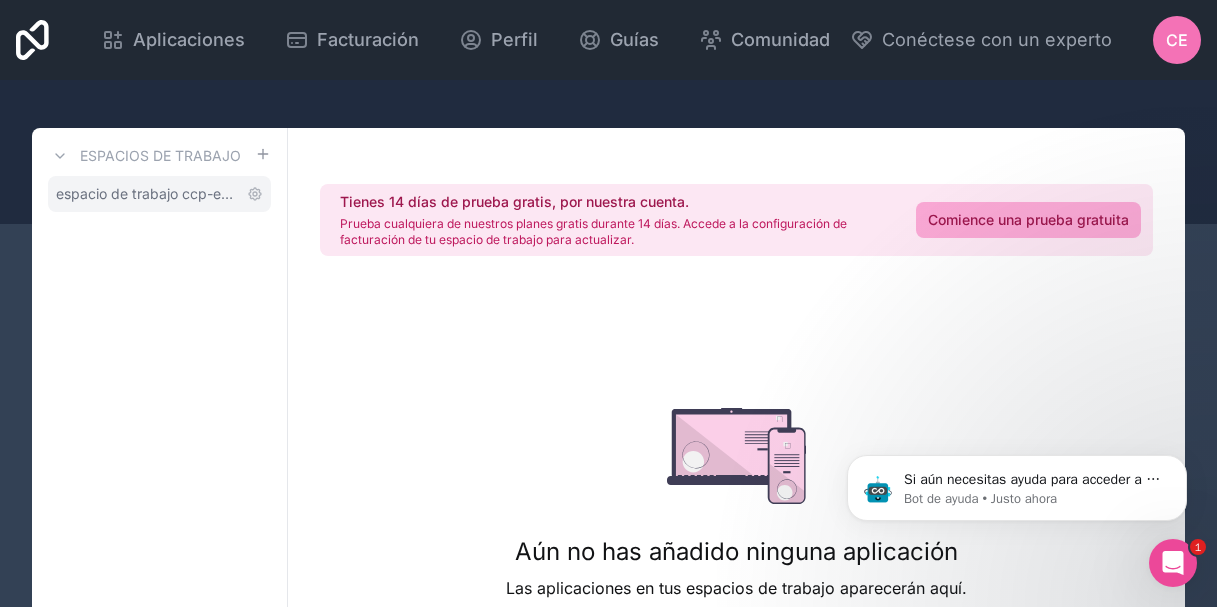 click on "espacio de trabajo ccp-ecuador" at bounding box center (161, 193) 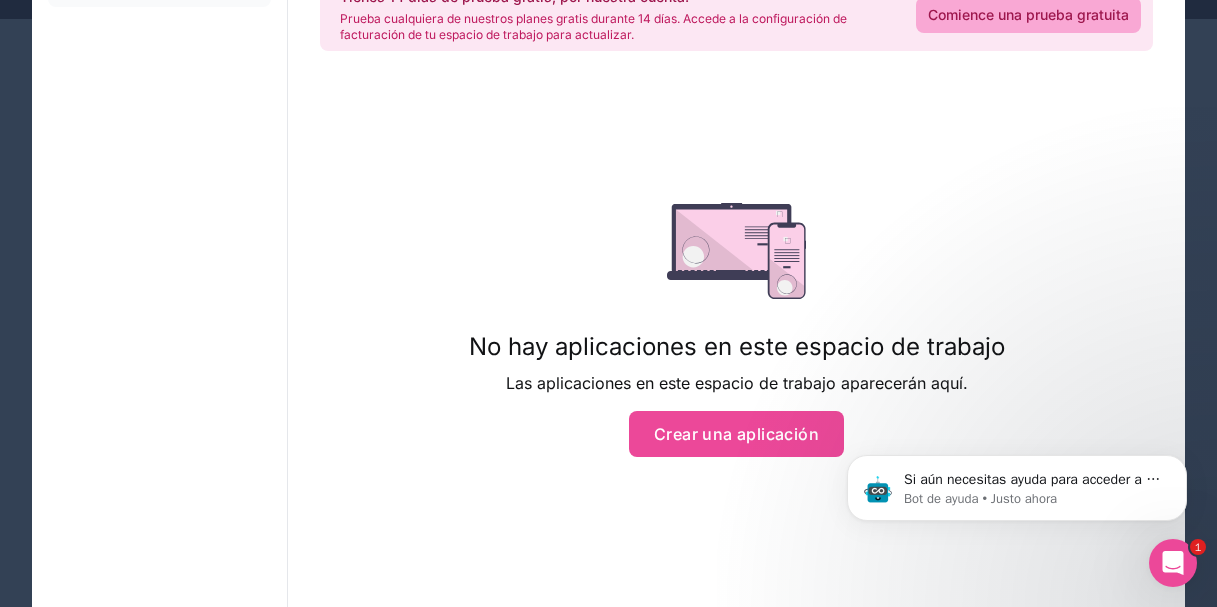 scroll, scrollTop: 263, scrollLeft: 0, axis: vertical 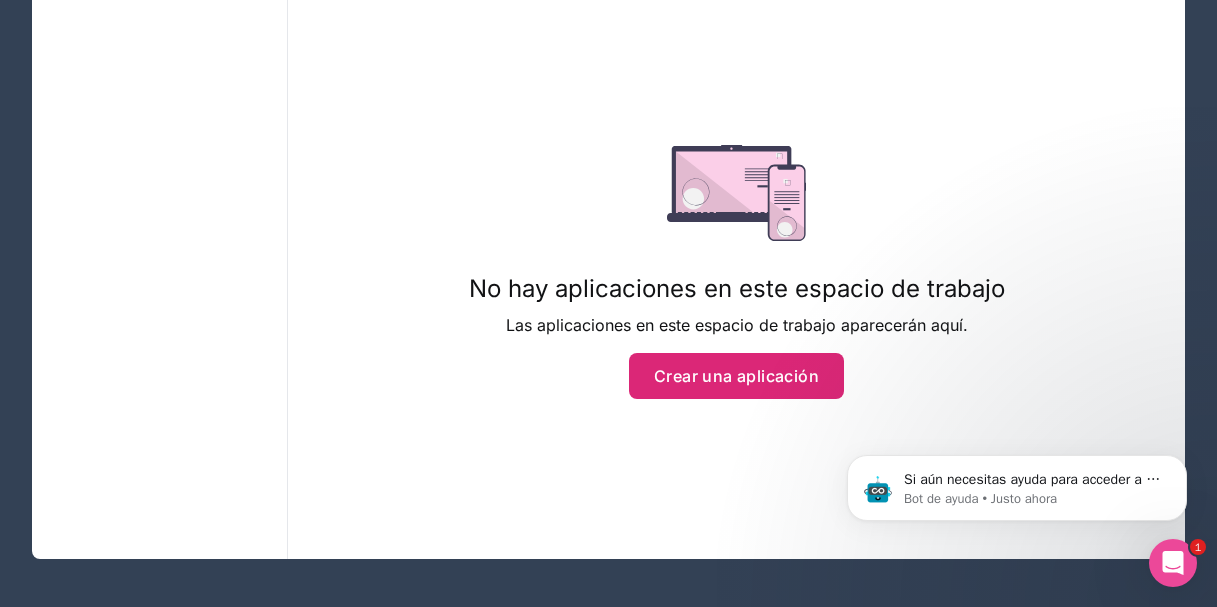 click on "Crear una aplicación" at bounding box center (736, 376) 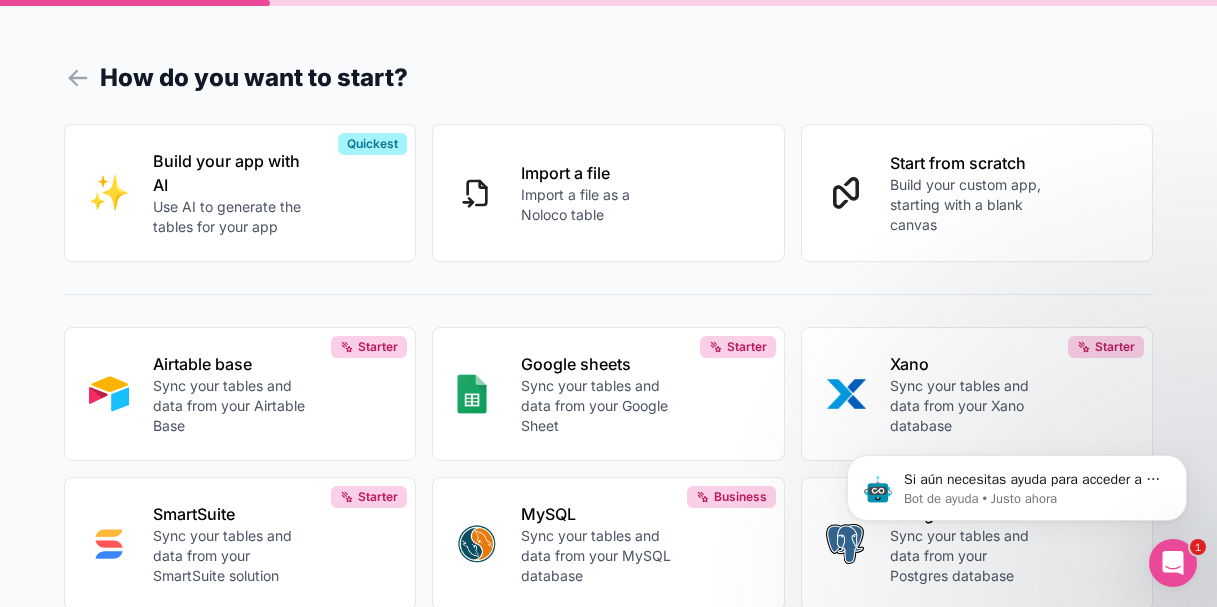 scroll, scrollTop: 0, scrollLeft: 0, axis: both 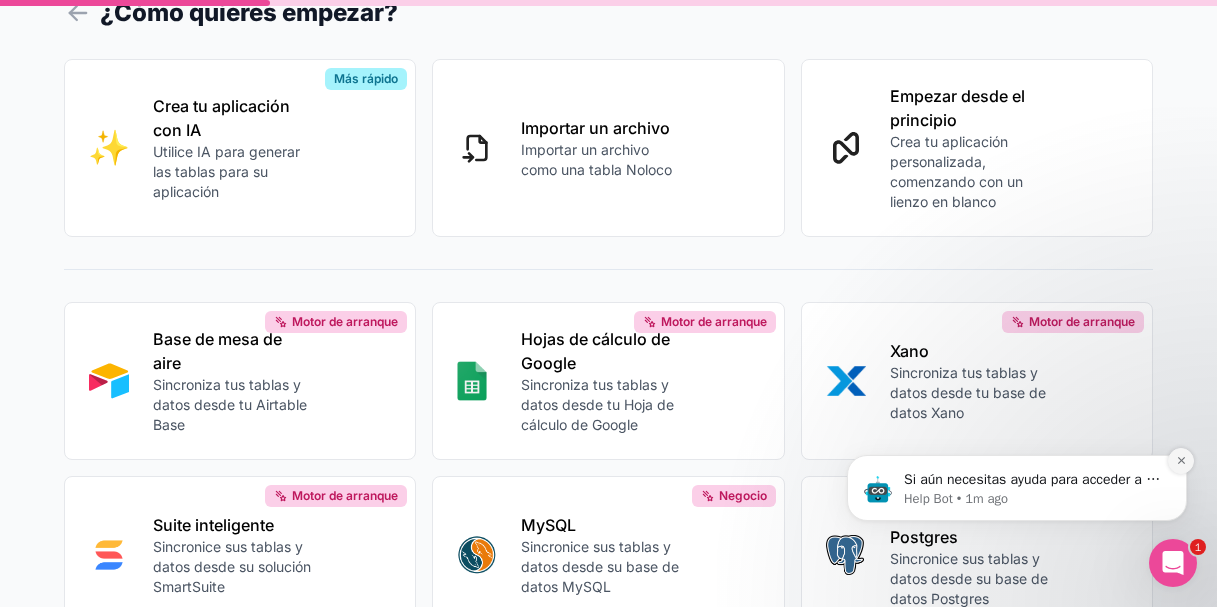 click 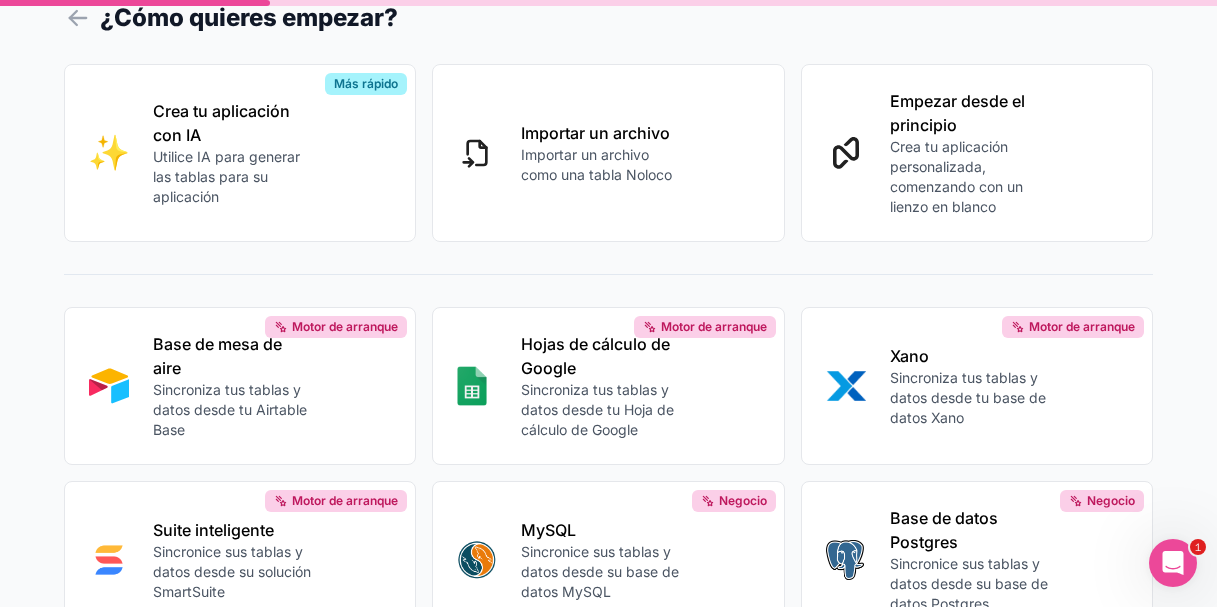 scroll, scrollTop: 63, scrollLeft: 0, axis: vertical 